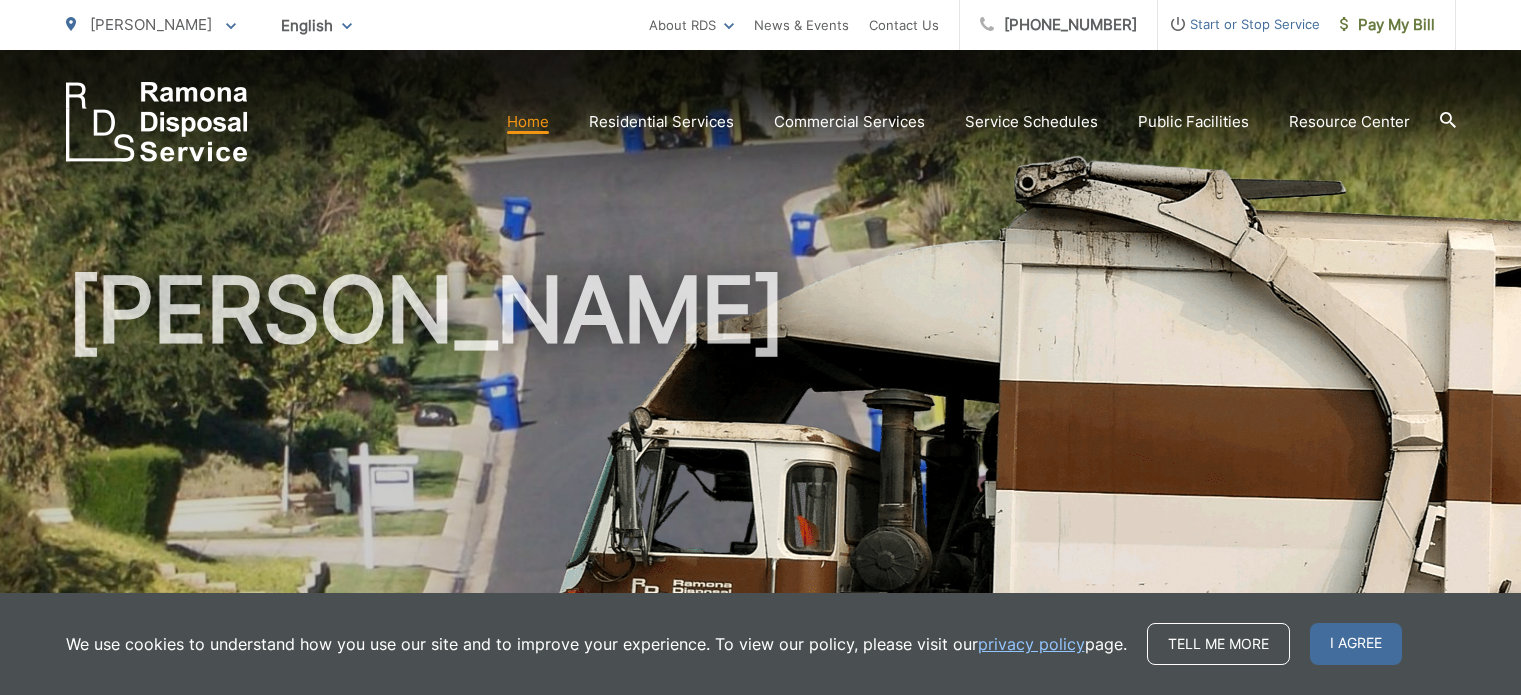 scroll, scrollTop: 0, scrollLeft: 0, axis: both 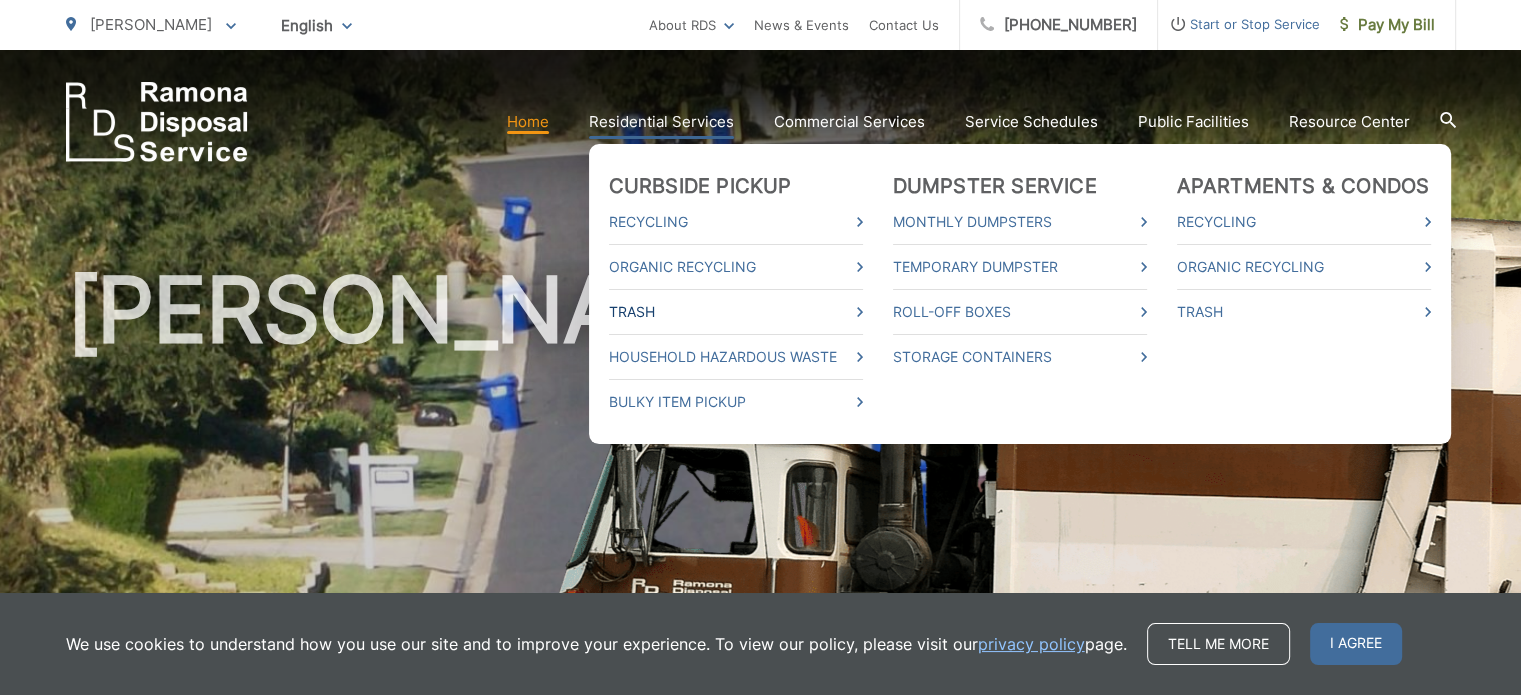 click on "Trash" at bounding box center (736, 312) 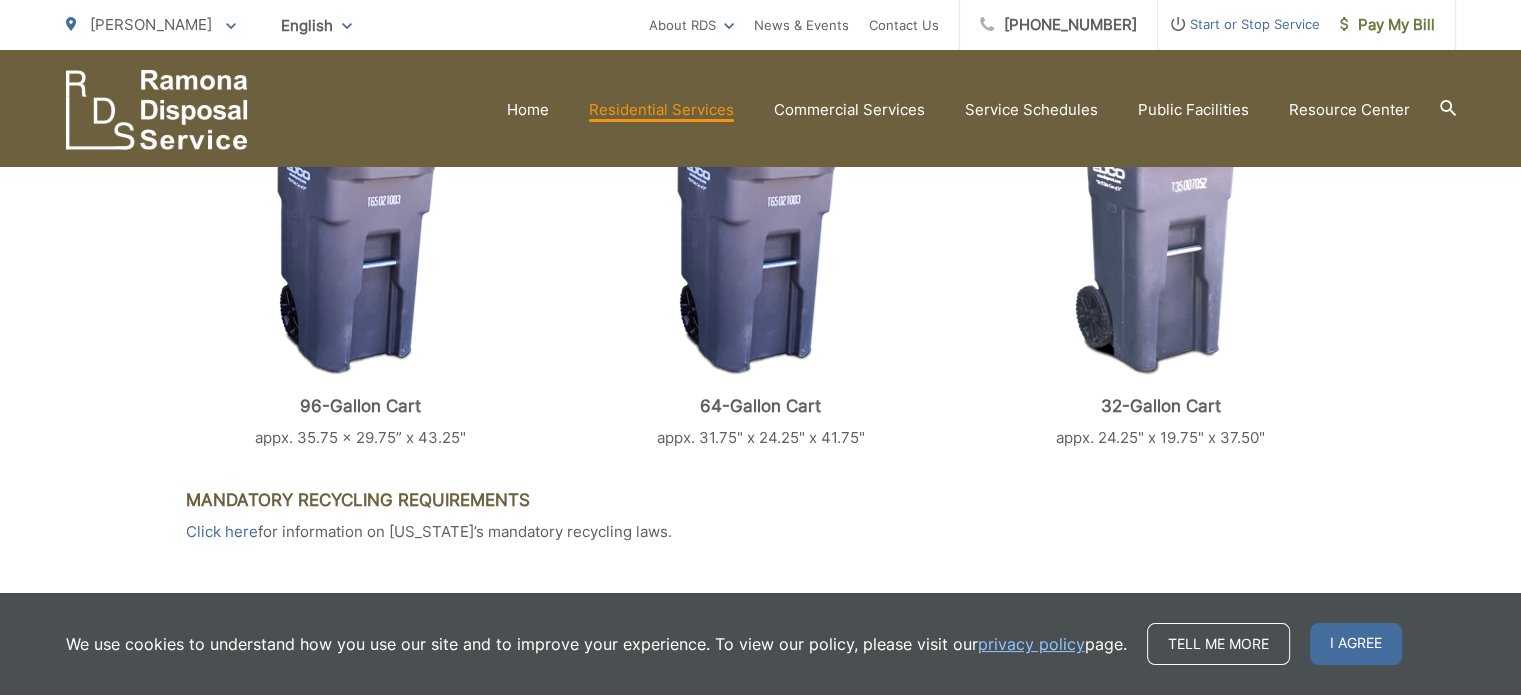 scroll, scrollTop: 1140, scrollLeft: 0, axis: vertical 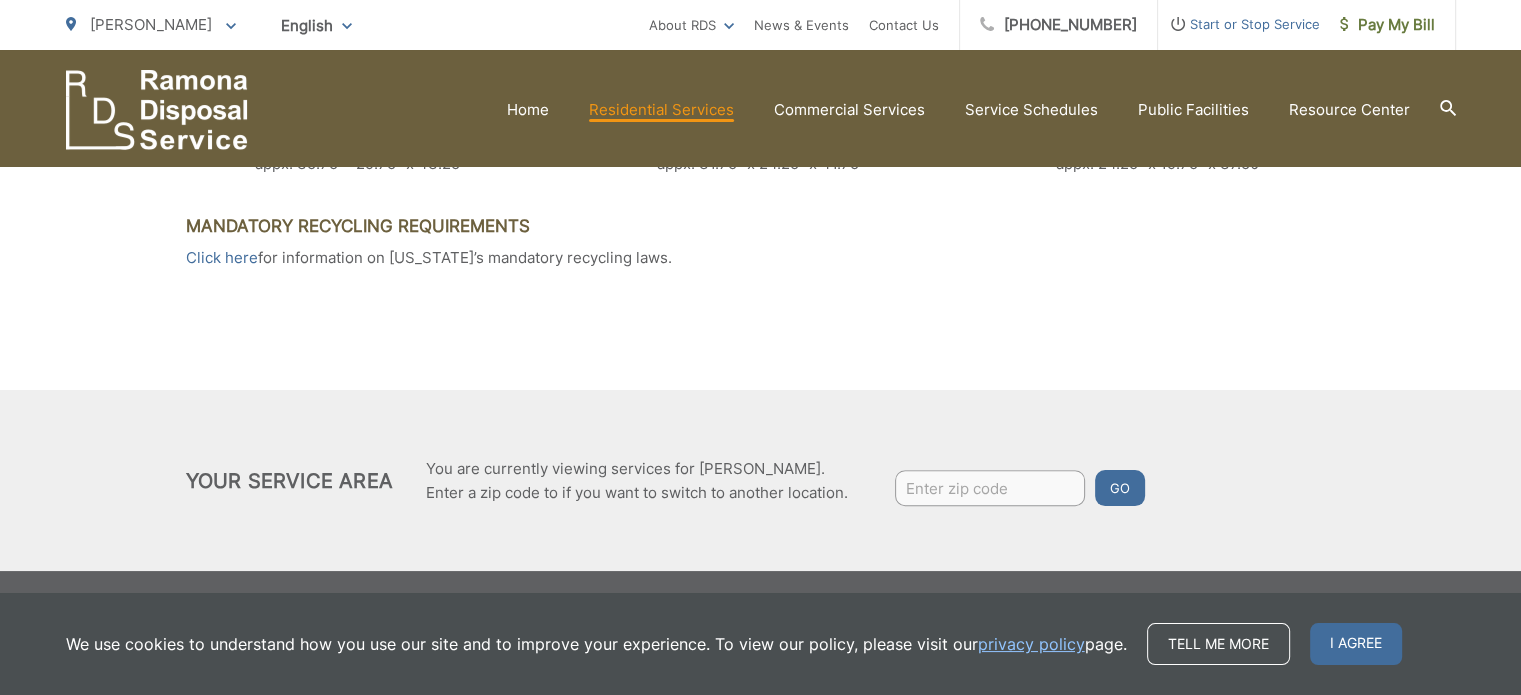 click at bounding box center (990, 488) 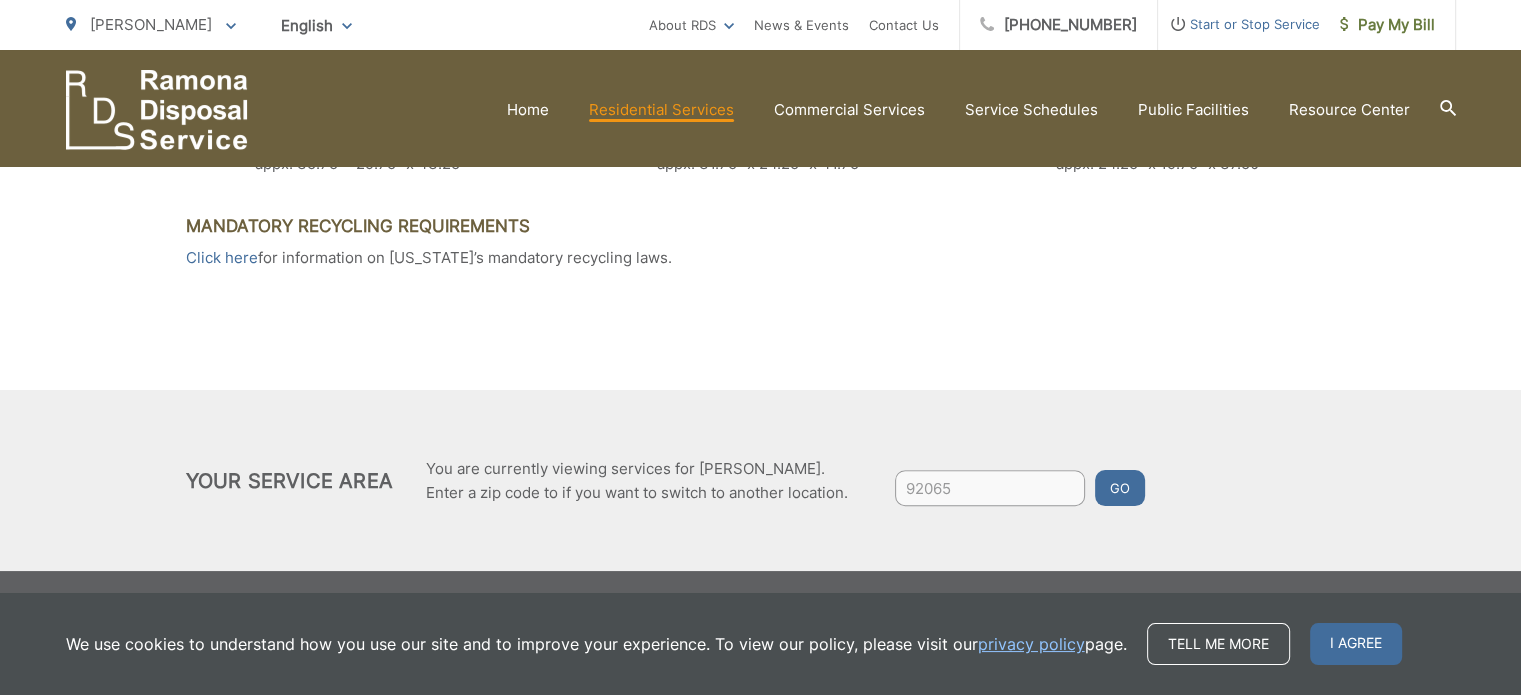 type on "92065" 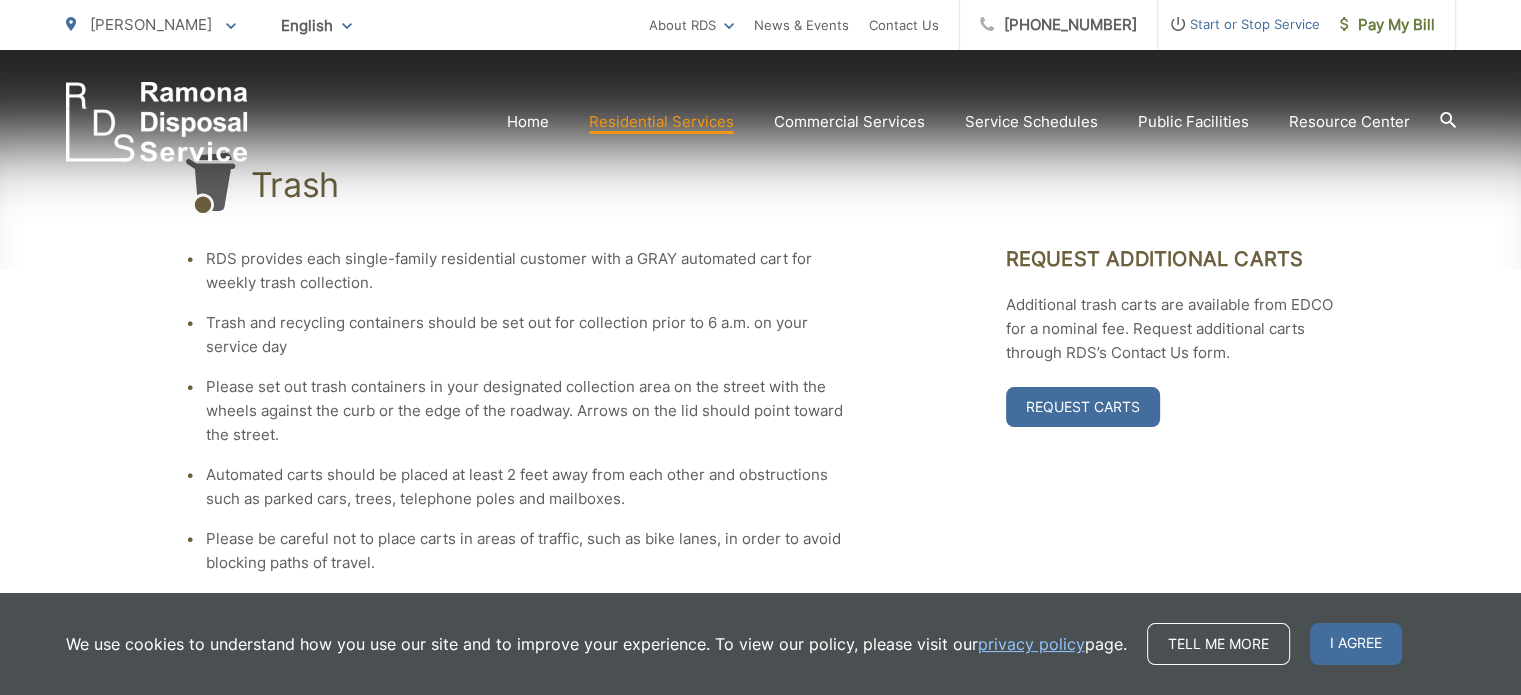 scroll, scrollTop: 400, scrollLeft: 0, axis: vertical 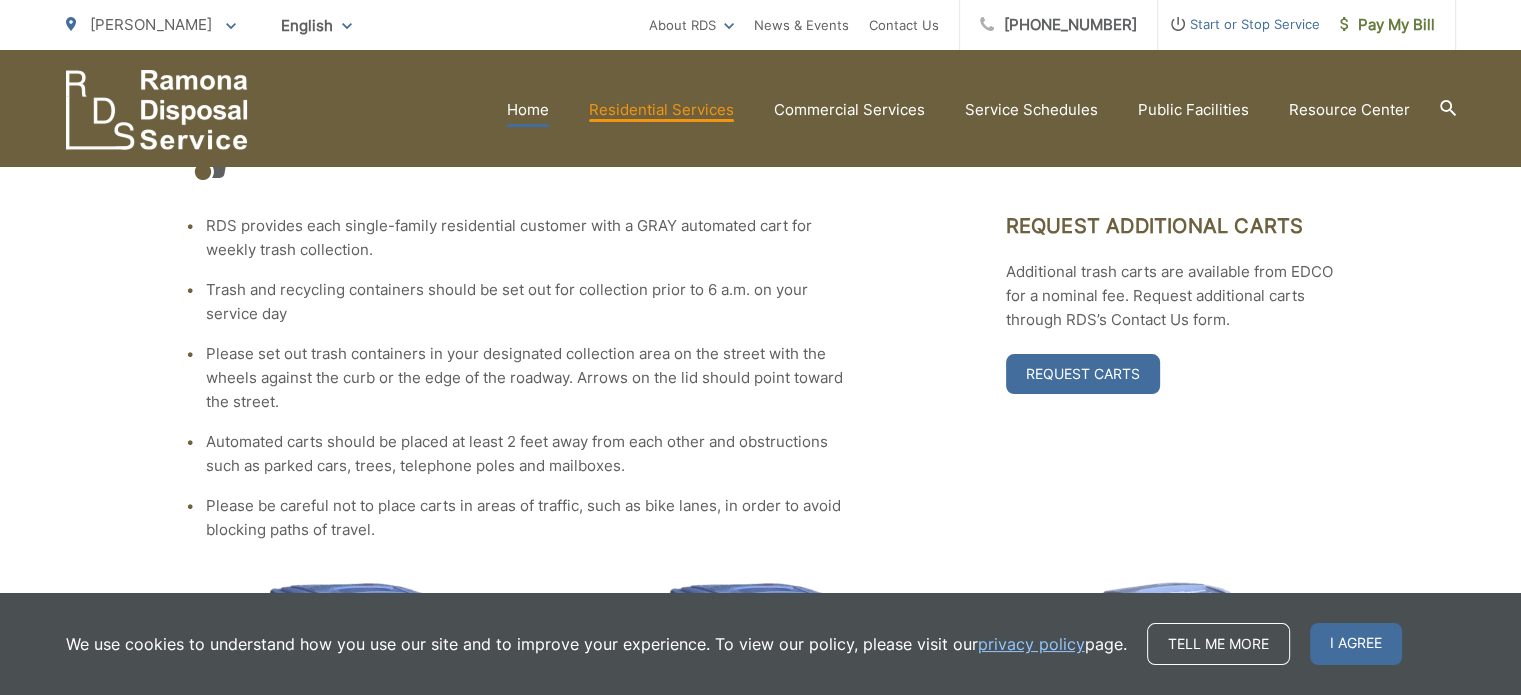 click on "Home" at bounding box center (528, 110) 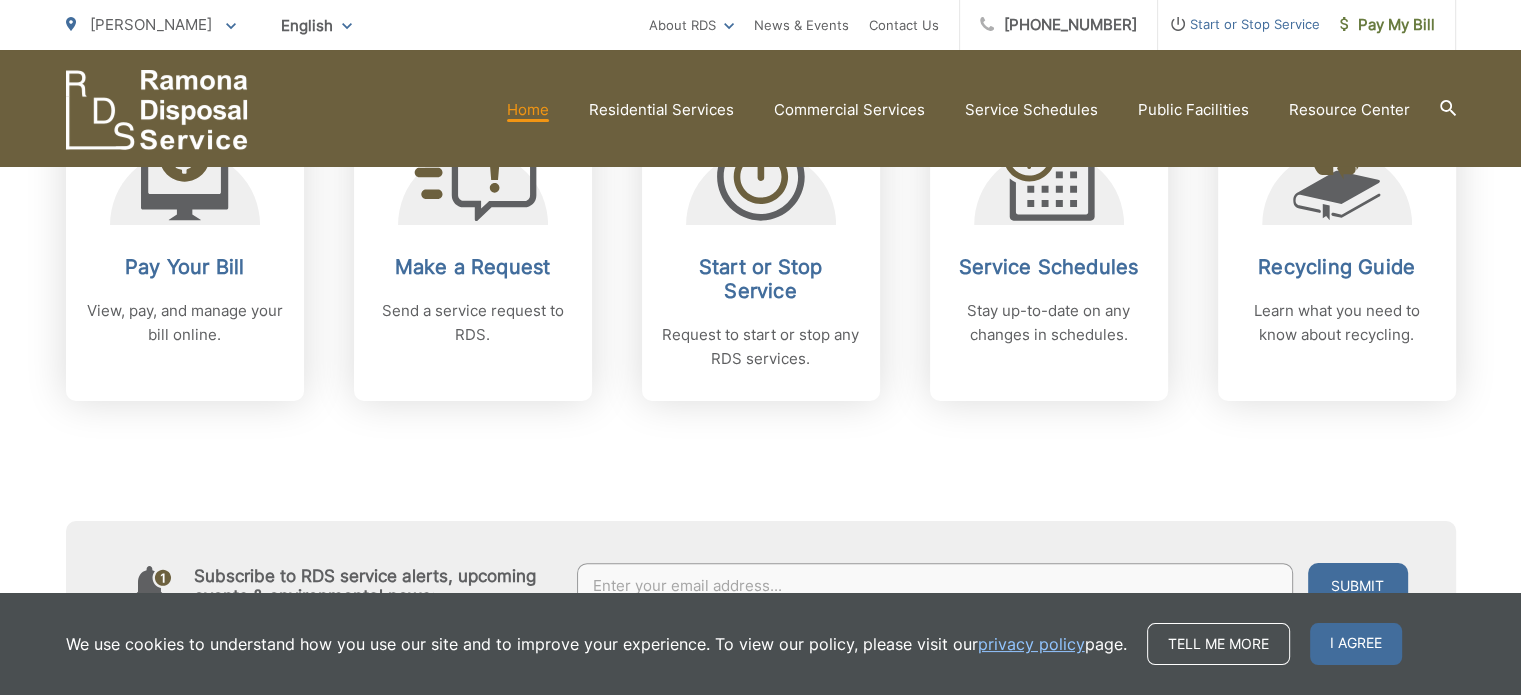 scroll, scrollTop: 800, scrollLeft: 0, axis: vertical 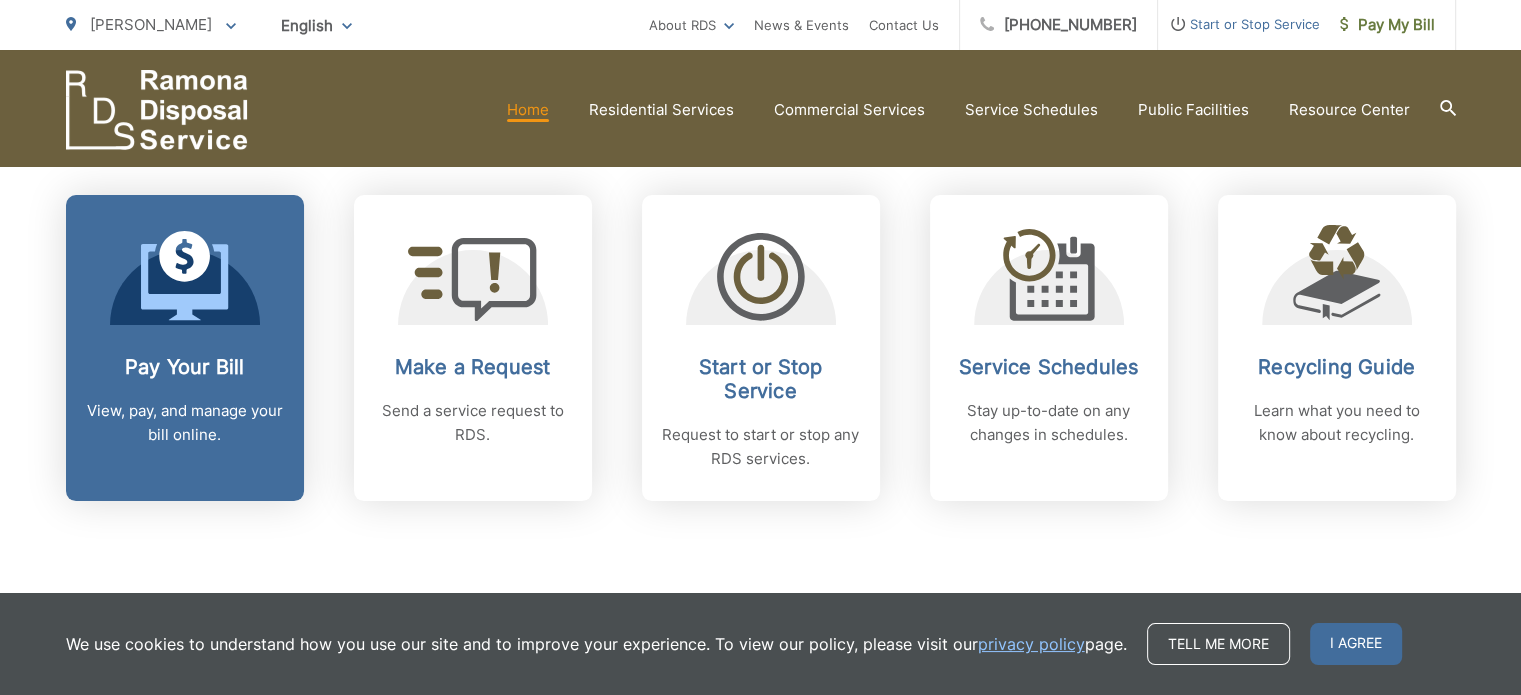 click 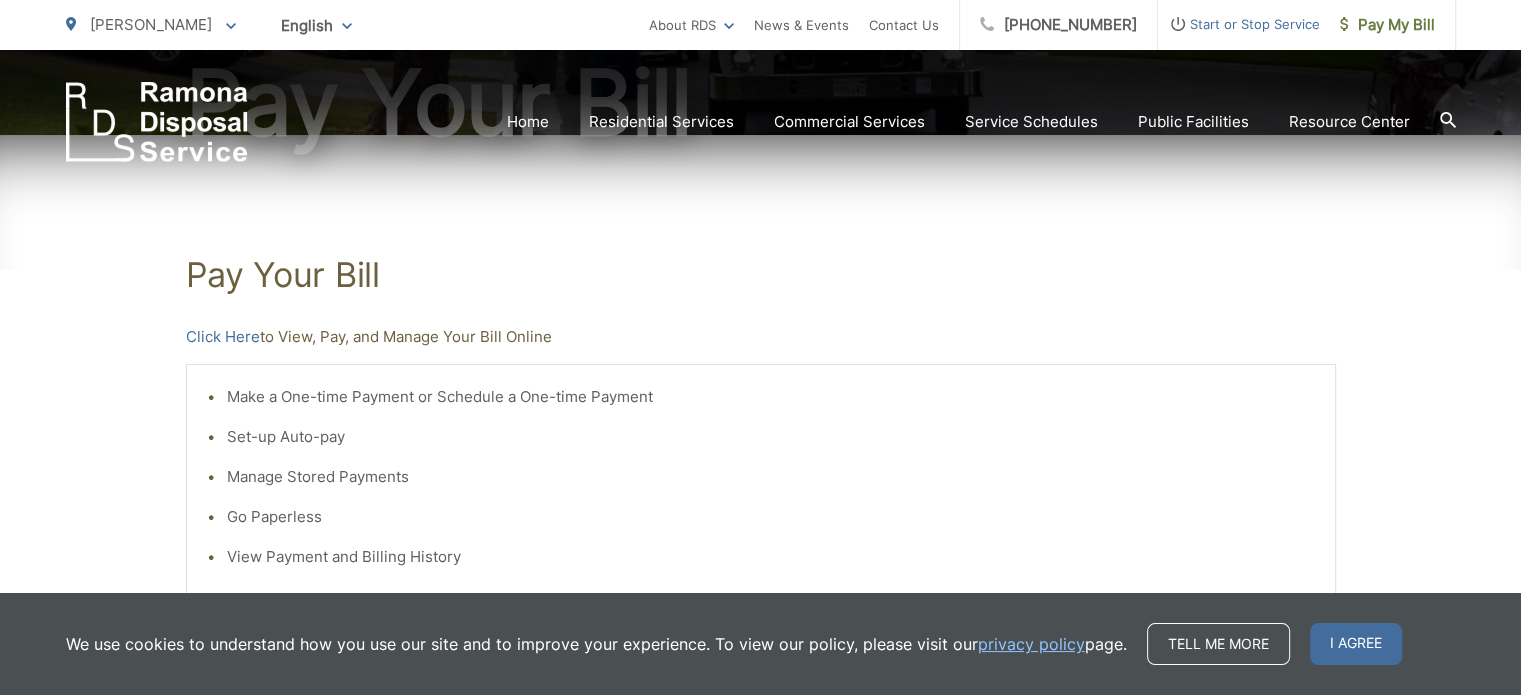 scroll, scrollTop: 300, scrollLeft: 0, axis: vertical 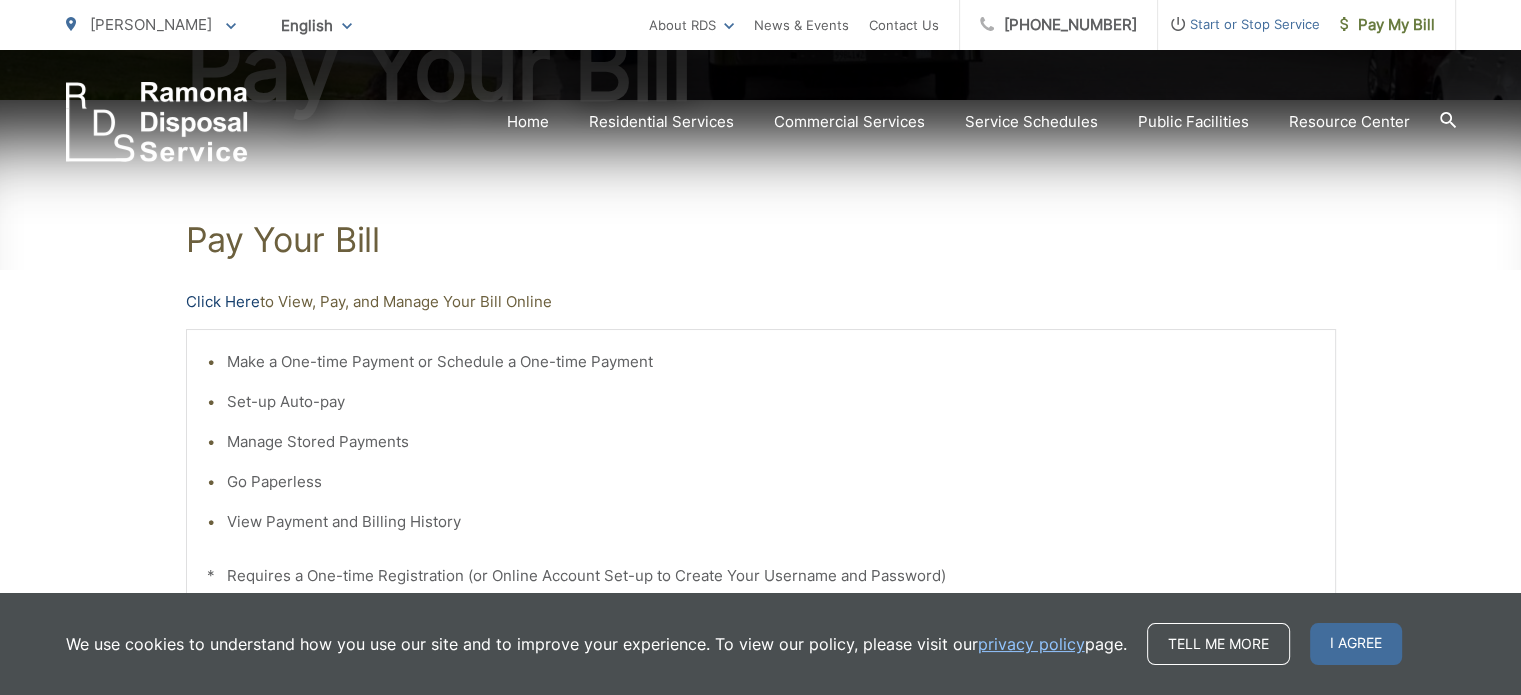 drag, startPoint x: 271, startPoint y: 297, endPoint x: 213, endPoint y: 296, distance: 58.00862 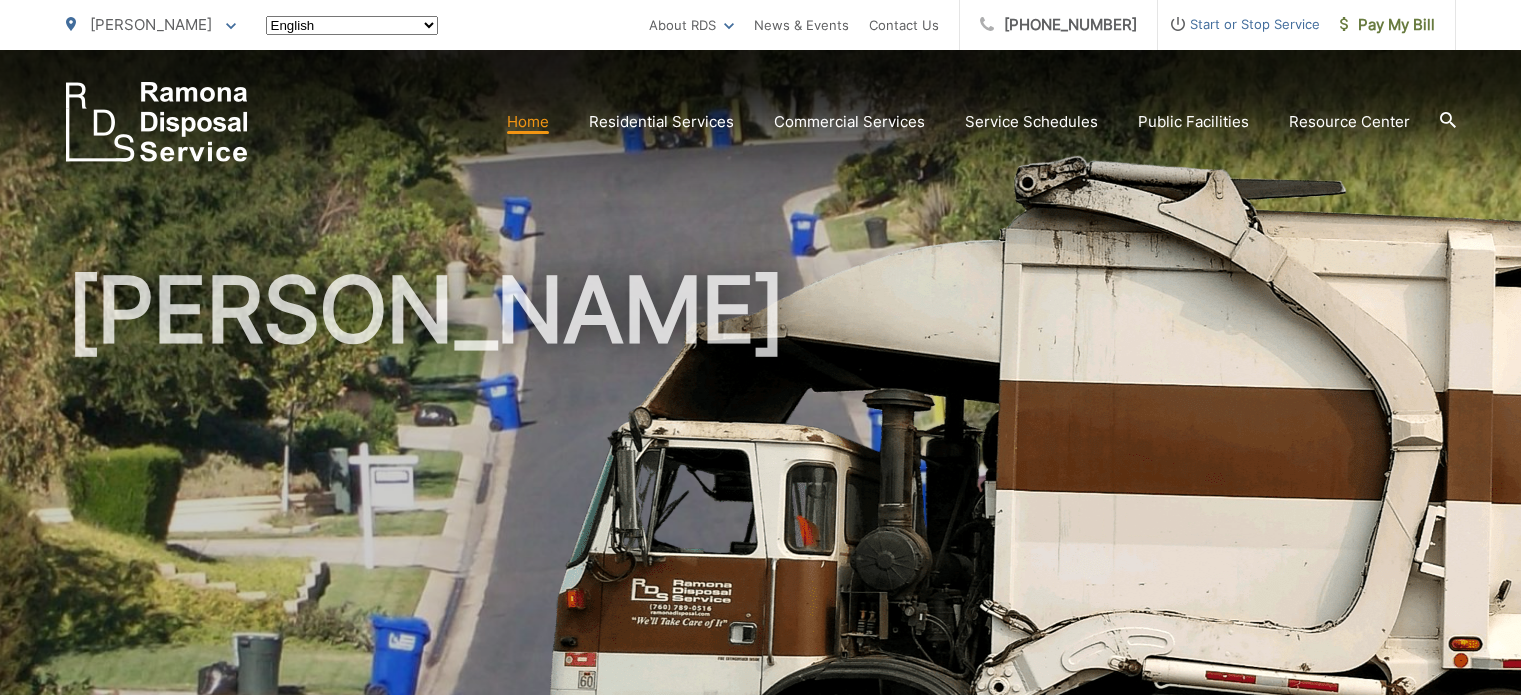 scroll, scrollTop: 800, scrollLeft: 0, axis: vertical 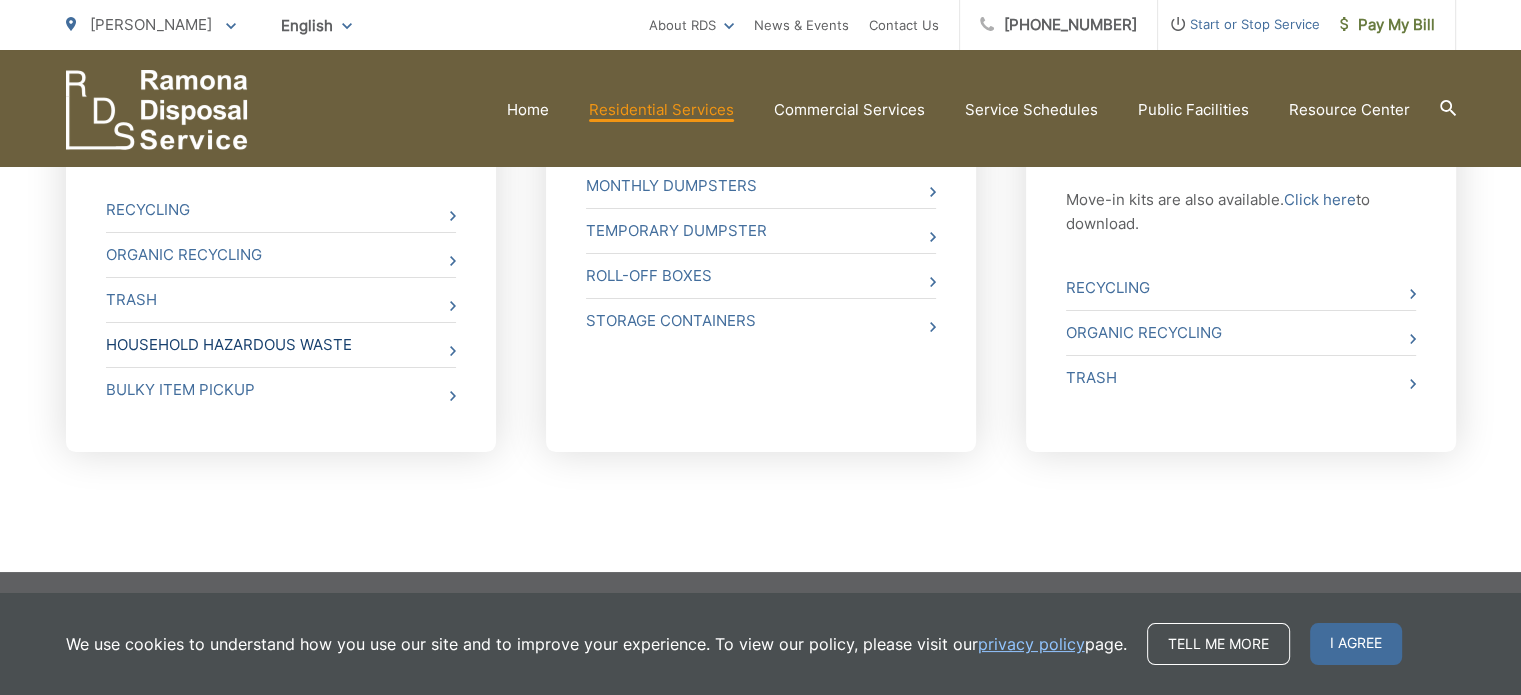 click at bounding box center [453, 351] 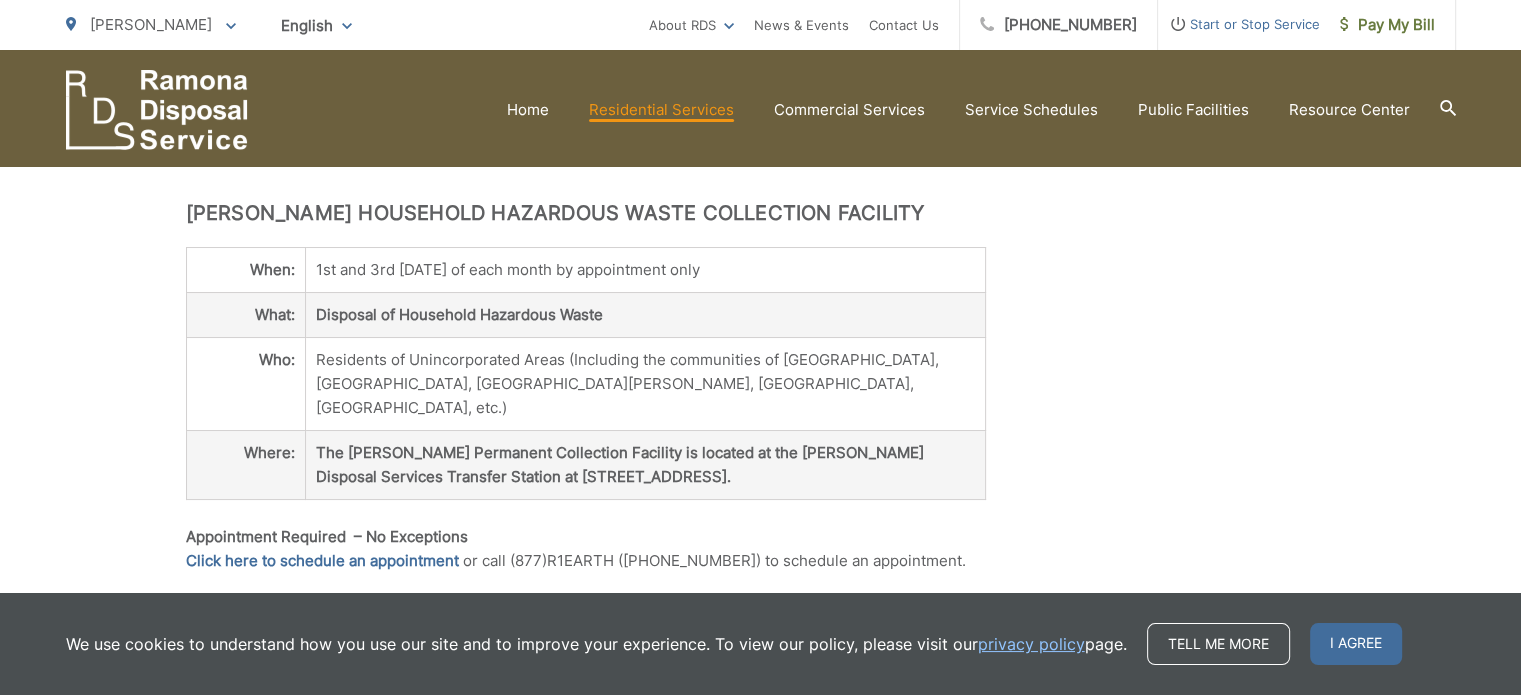 scroll, scrollTop: 0, scrollLeft: 0, axis: both 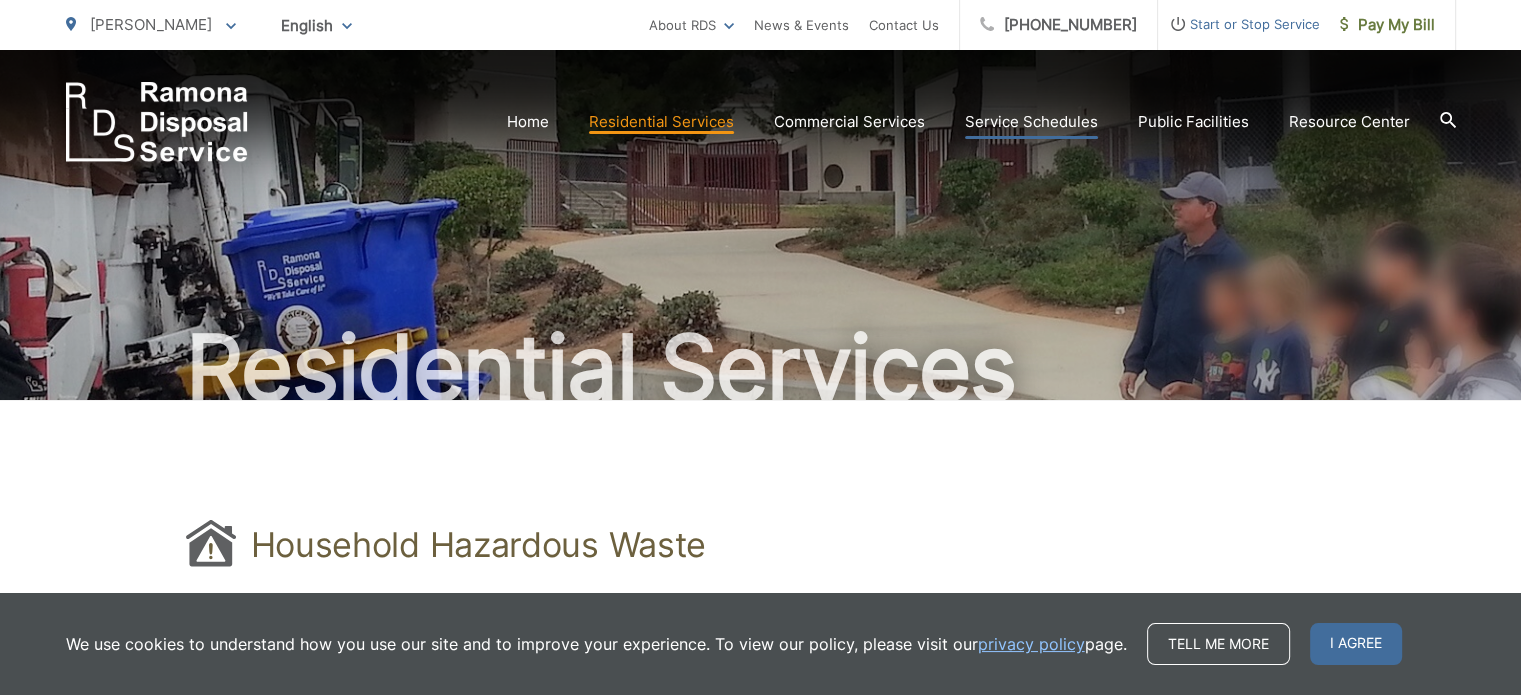 click on "Service Schedules" at bounding box center [1031, 122] 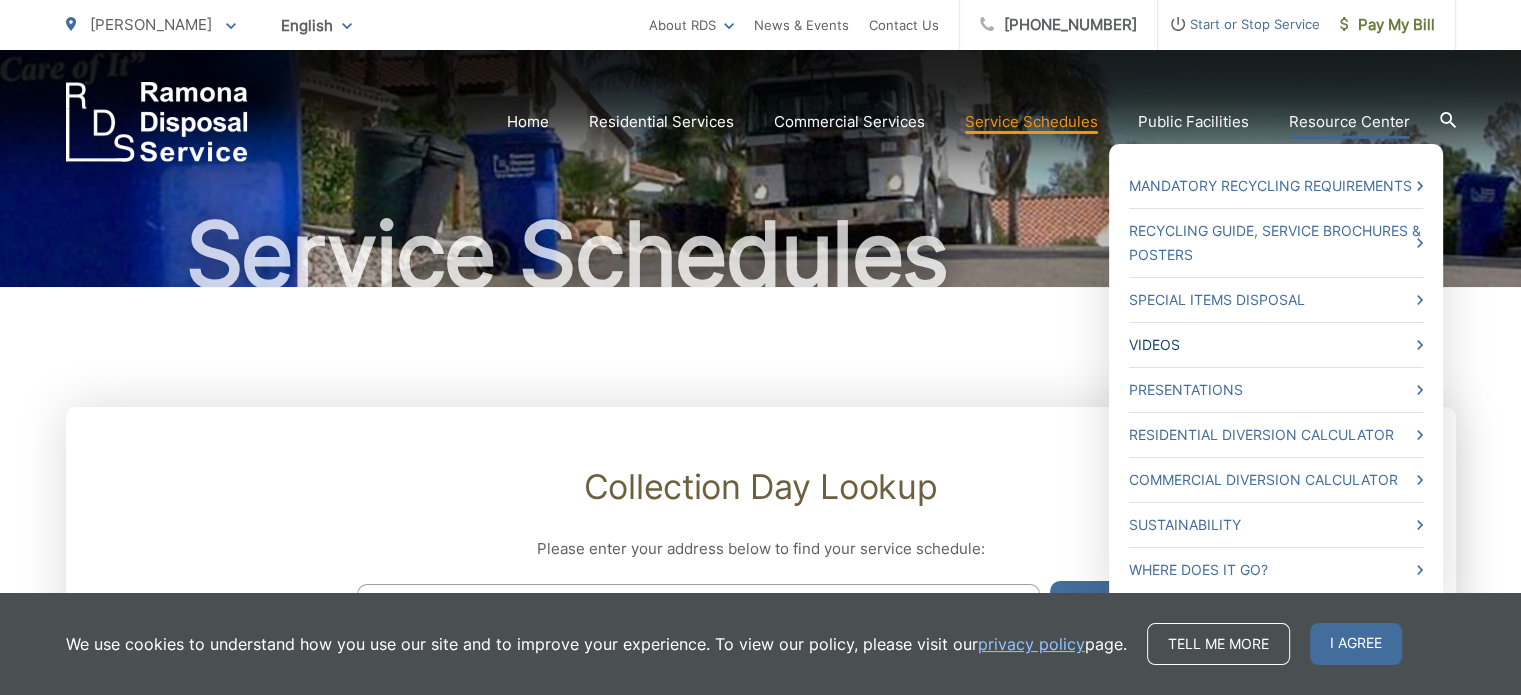 scroll, scrollTop: 200, scrollLeft: 0, axis: vertical 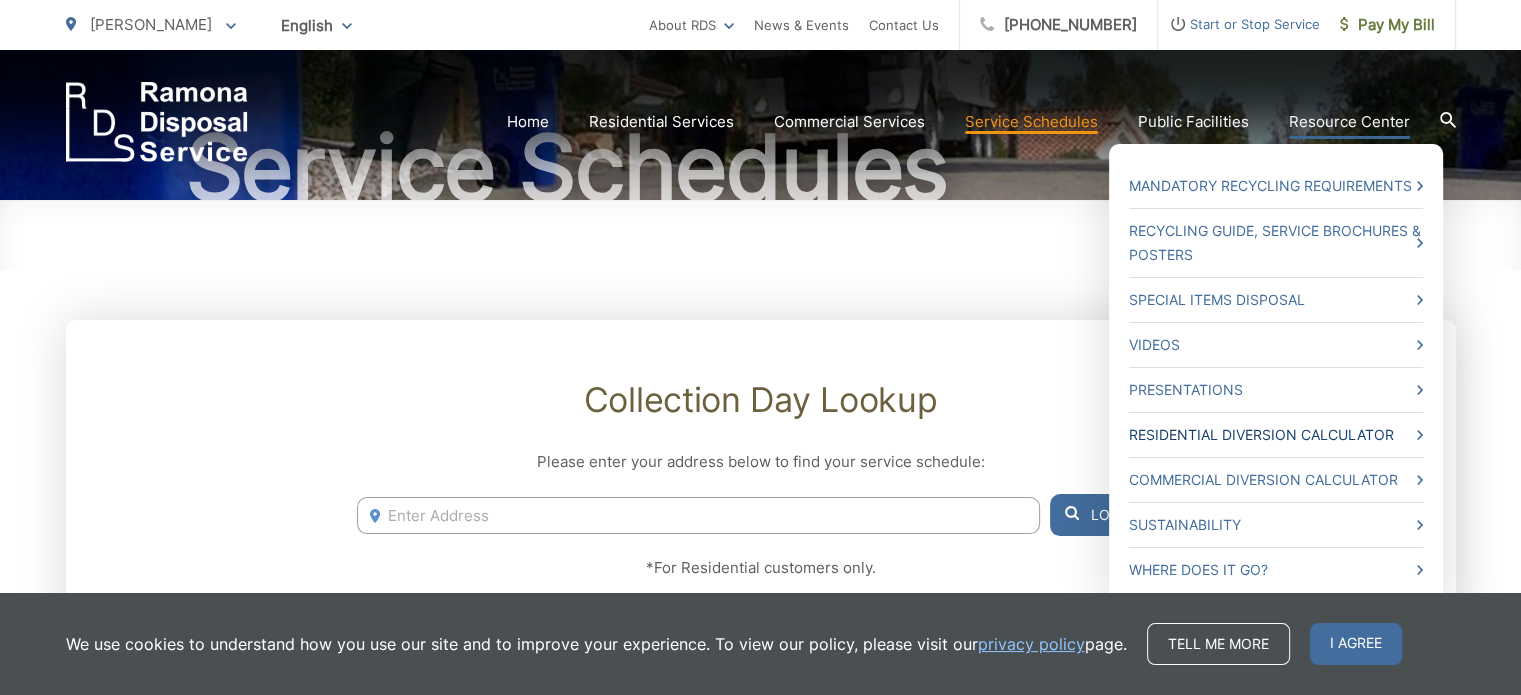 click on "Residential Diversion Calculator" at bounding box center (1276, 435) 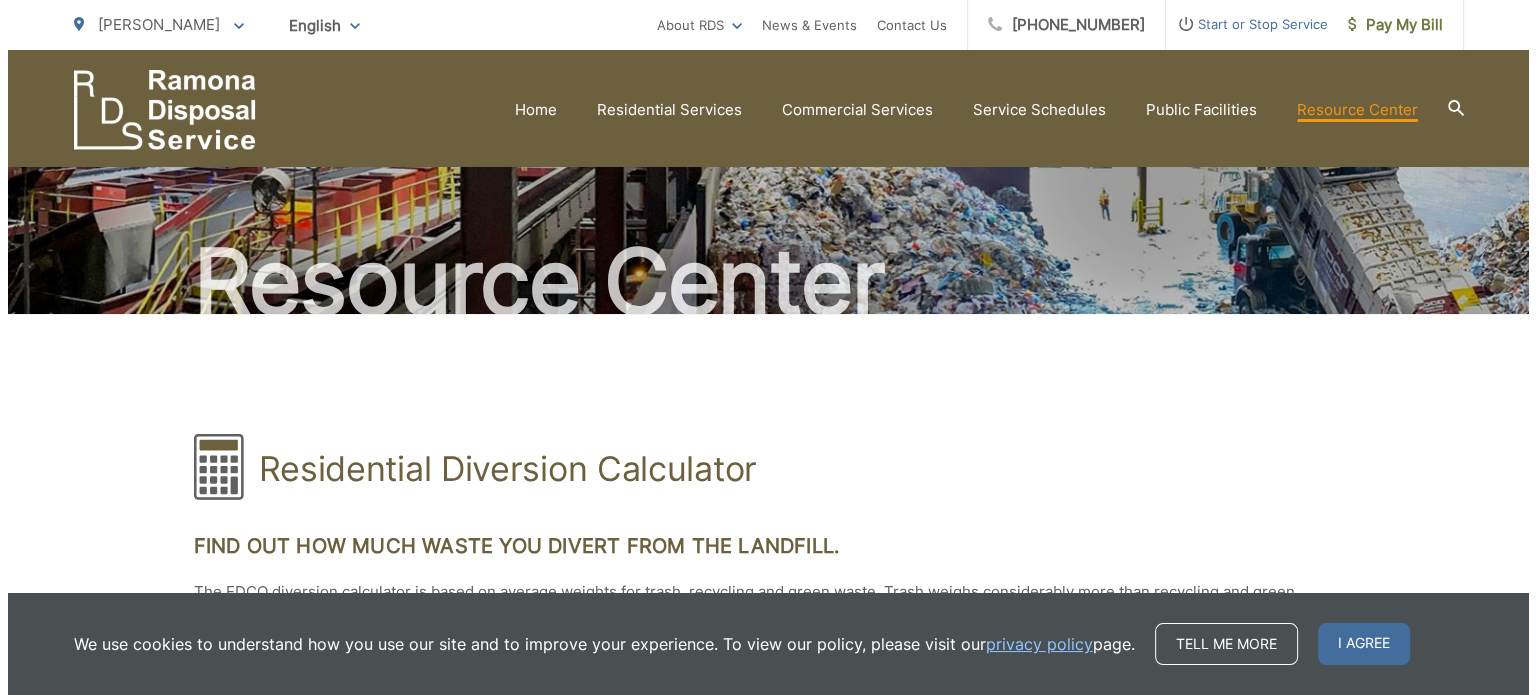 scroll, scrollTop: 0, scrollLeft: 0, axis: both 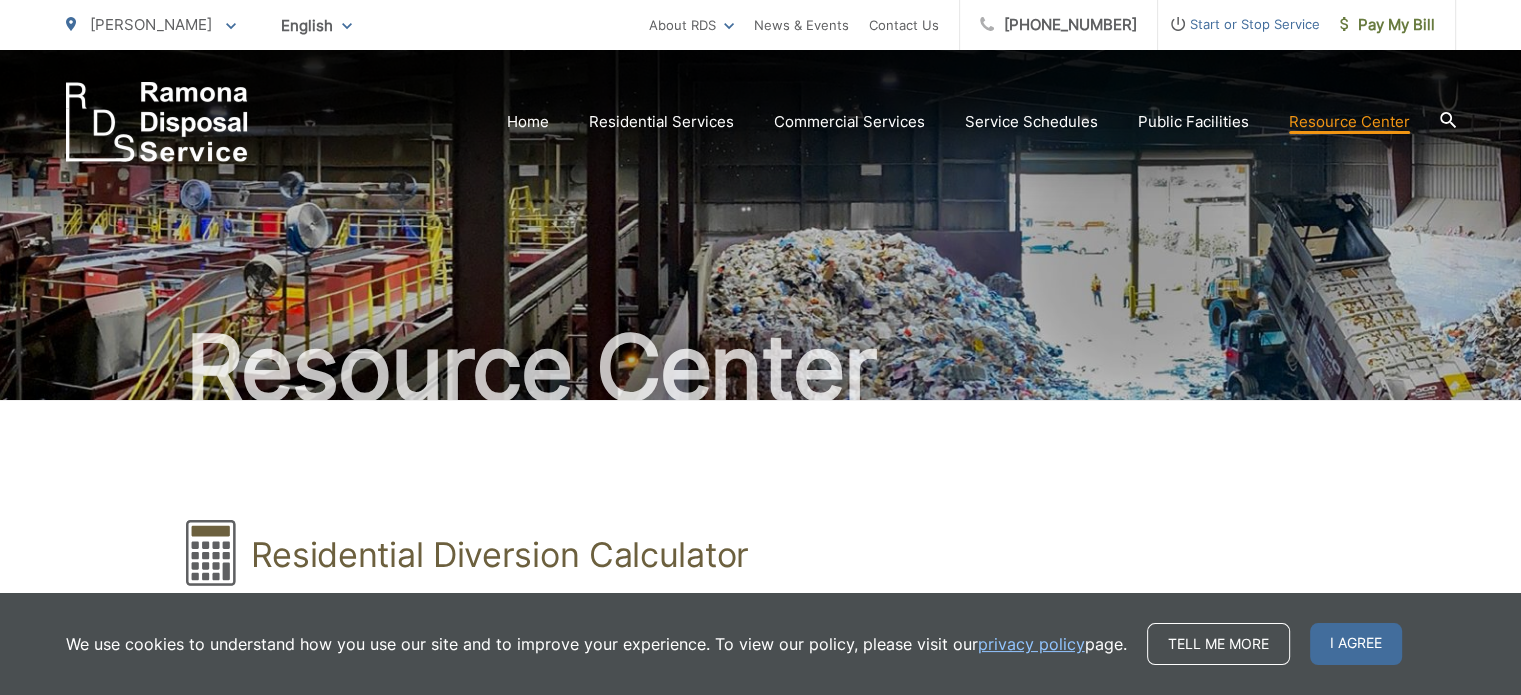 click on "Start or Stop Service" at bounding box center (1239, 24) 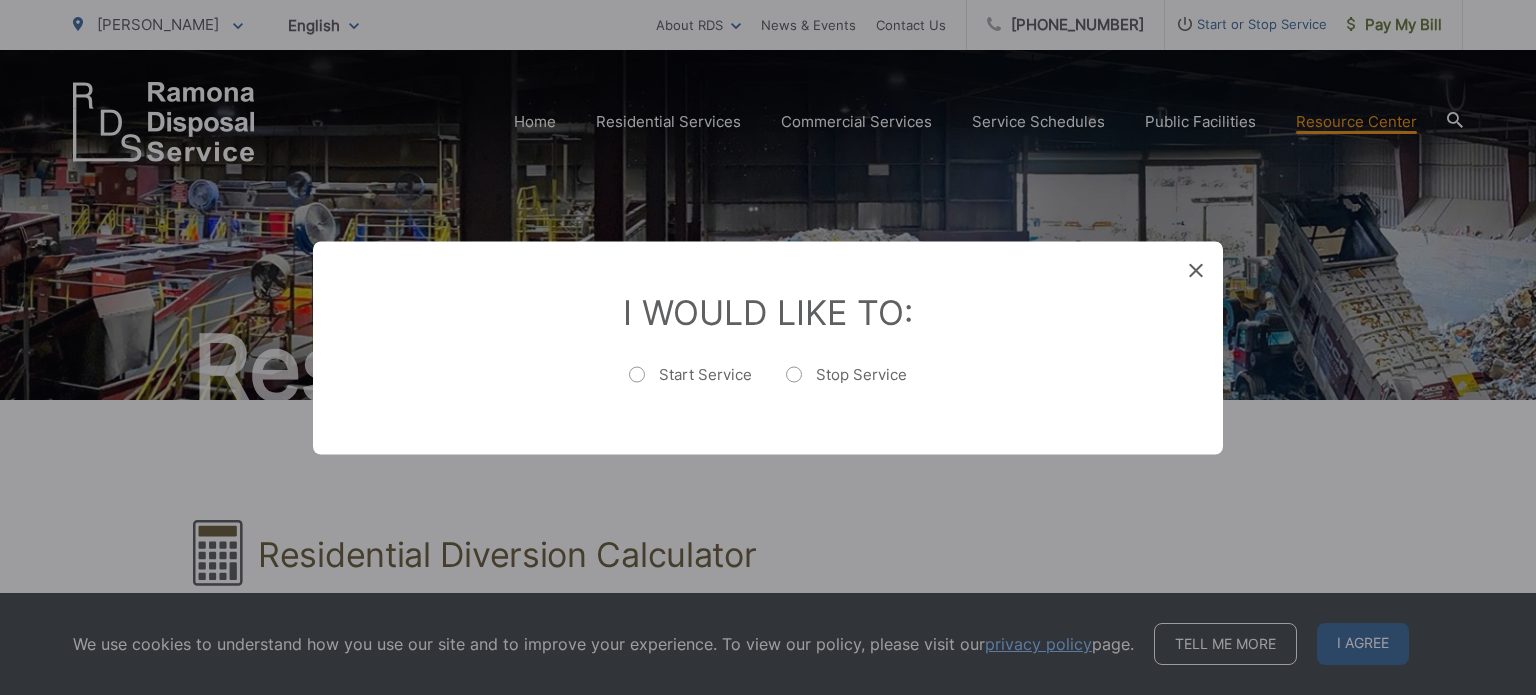 click on "Start Service" at bounding box center [690, 384] 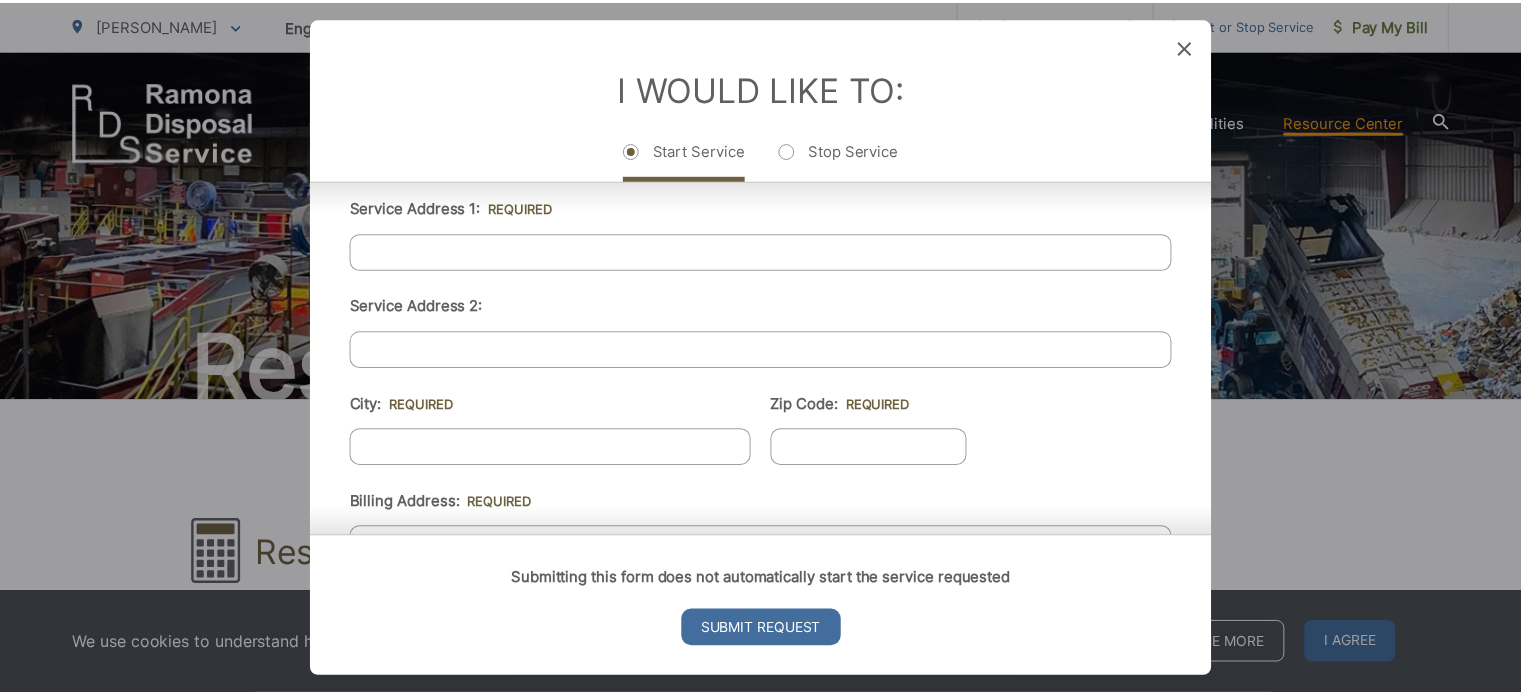 scroll, scrollTop: 248, scrollLeft: 0, axis: vertical 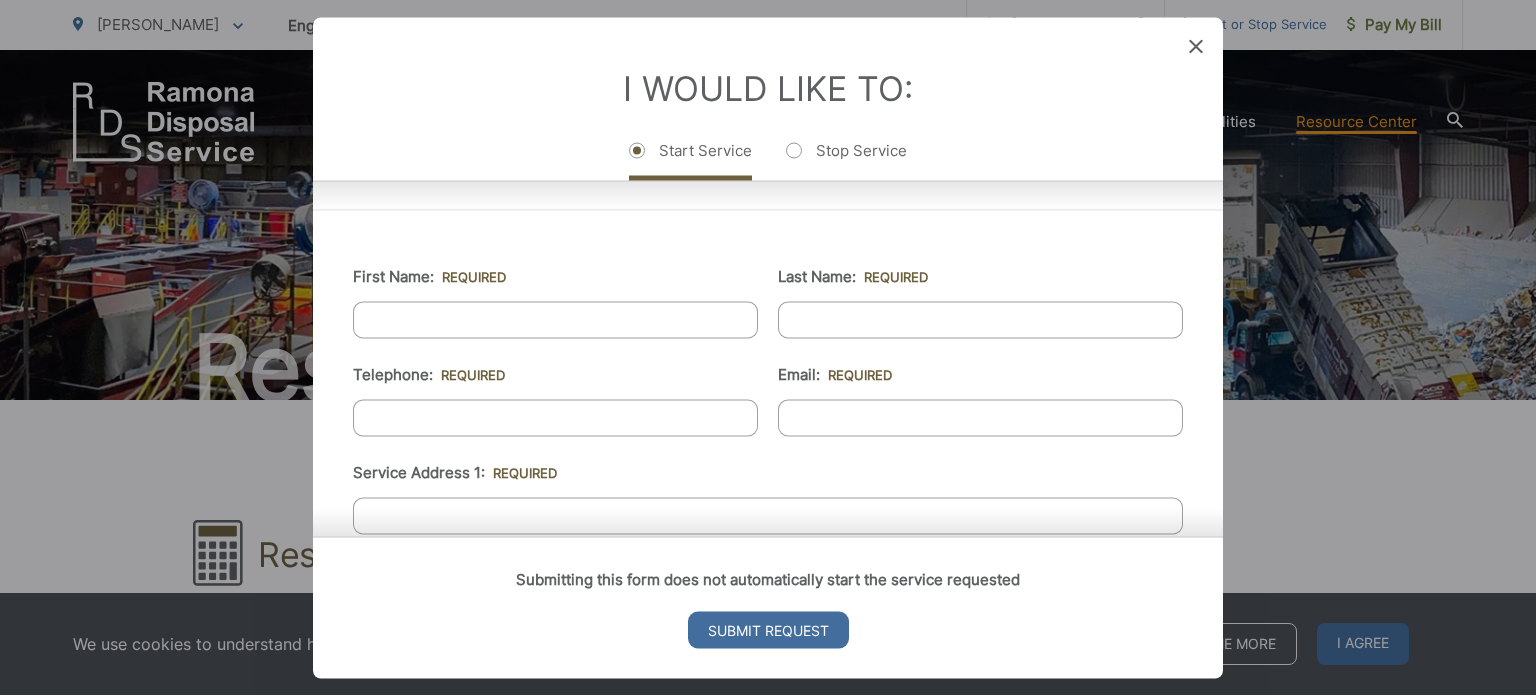 click on "I Would Like To:
Start Service
Stop Service" at bounding box center [768, 98] 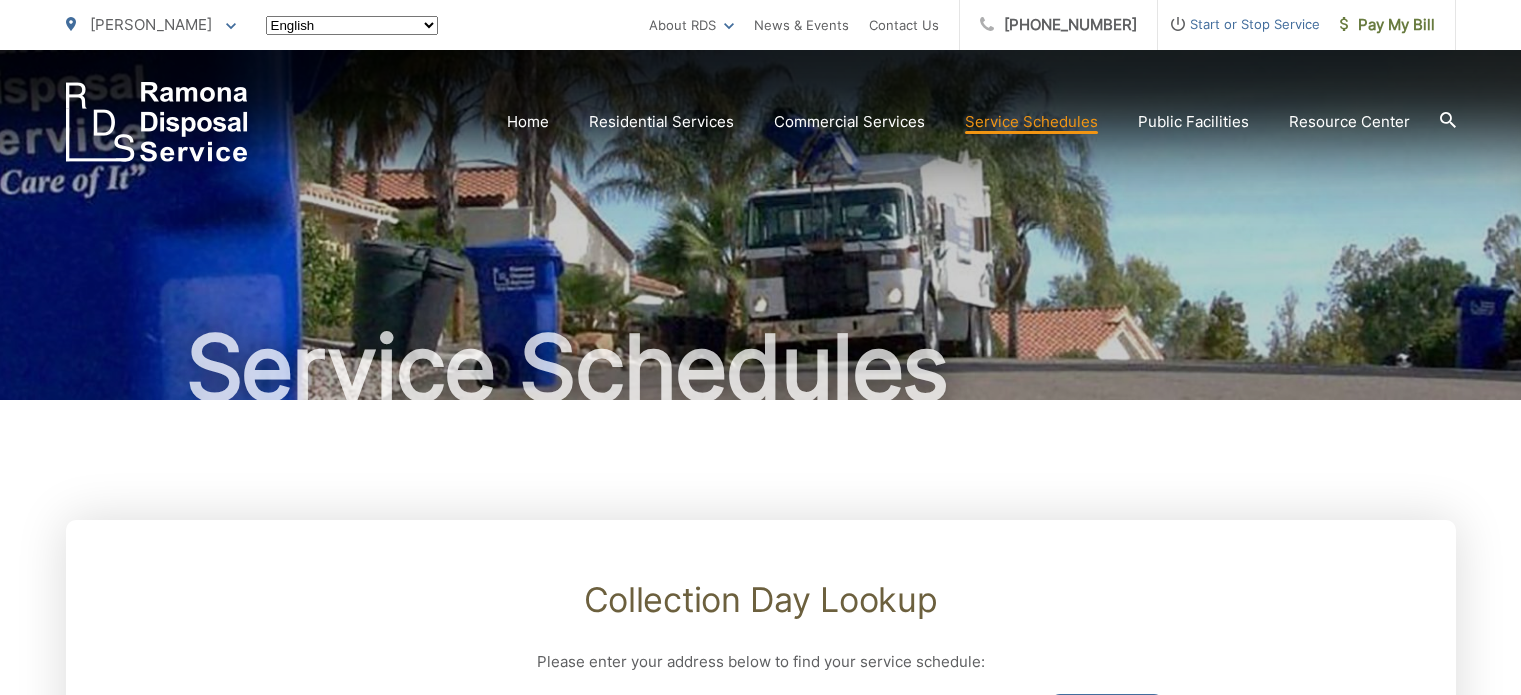 scroll, scrollTop: 200, scrollLeft: 0, axis: vertical 